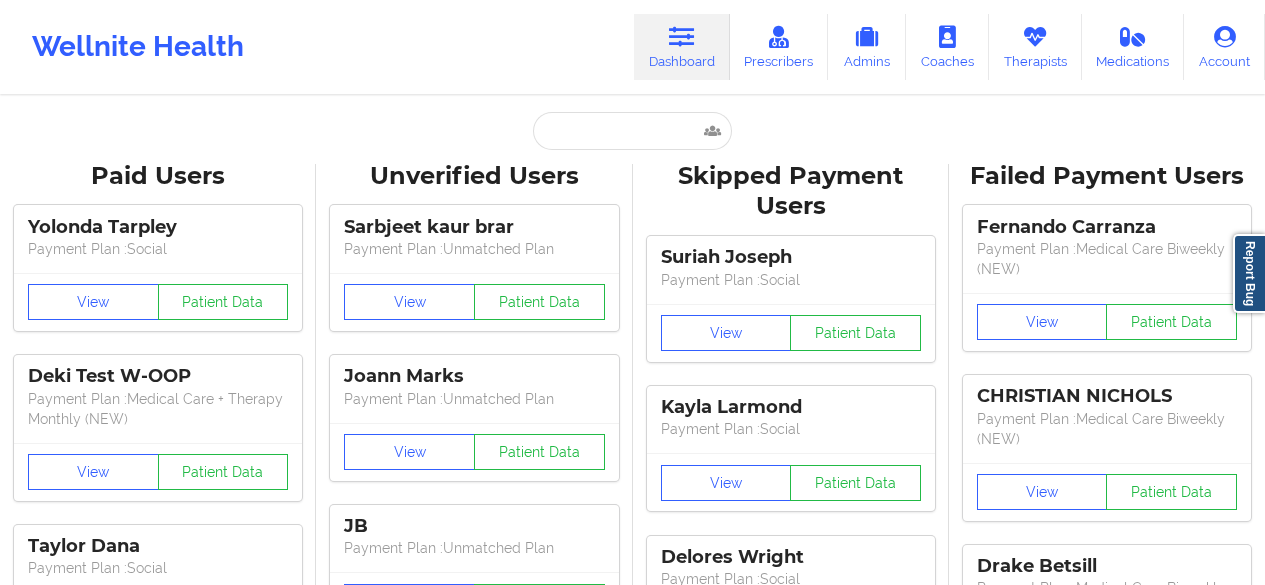 scroll, scrollTop: 0, scrollLeft: 0, axis: both 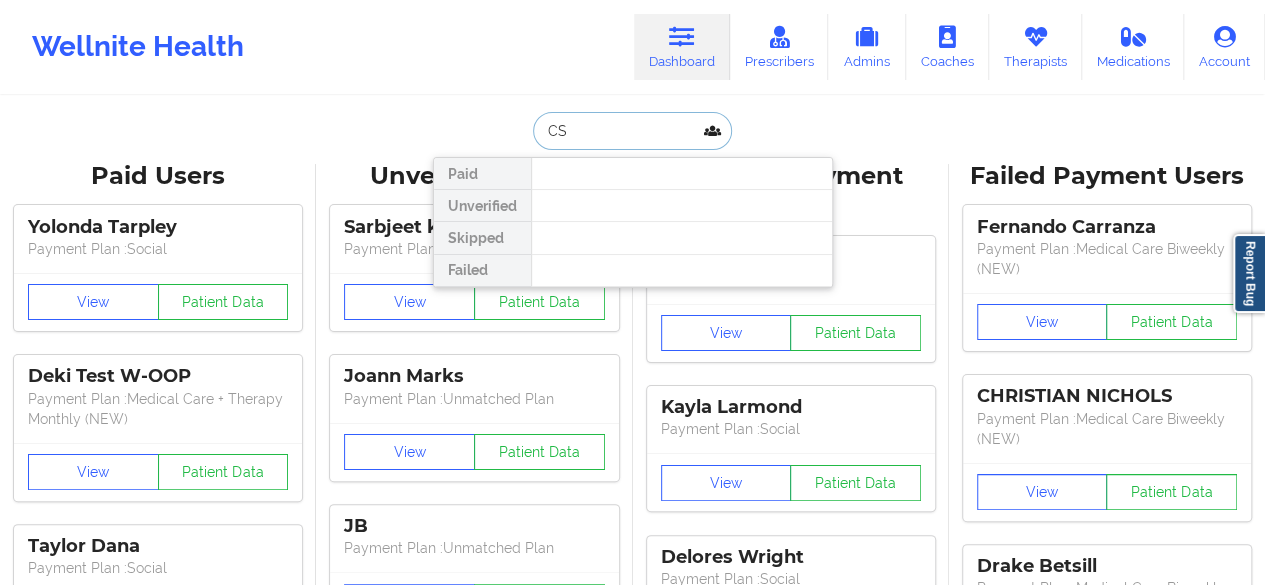 type on "C" 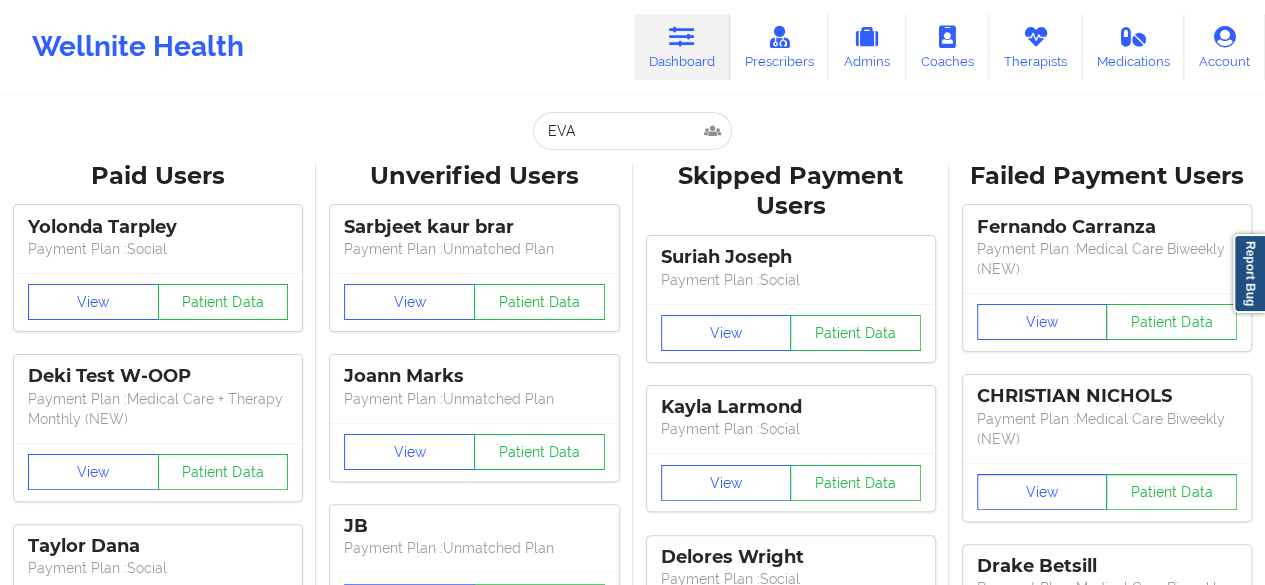 click at bounding box center (682, 37) 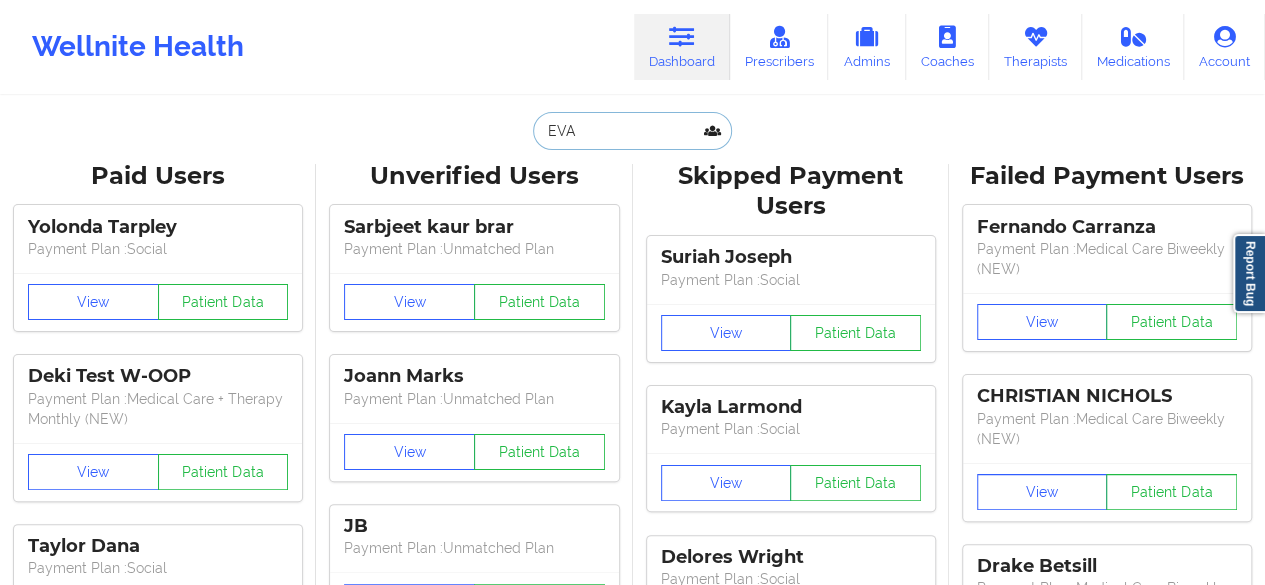 click on "EVA" at bounding box center [632, 131] 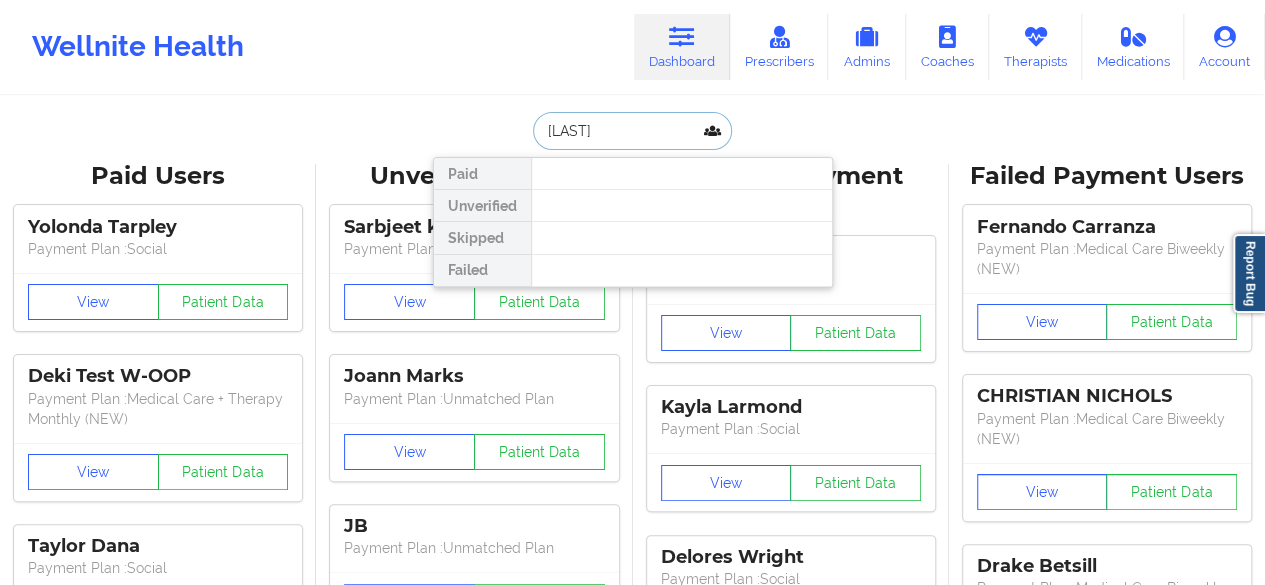 type on "[LAST]" 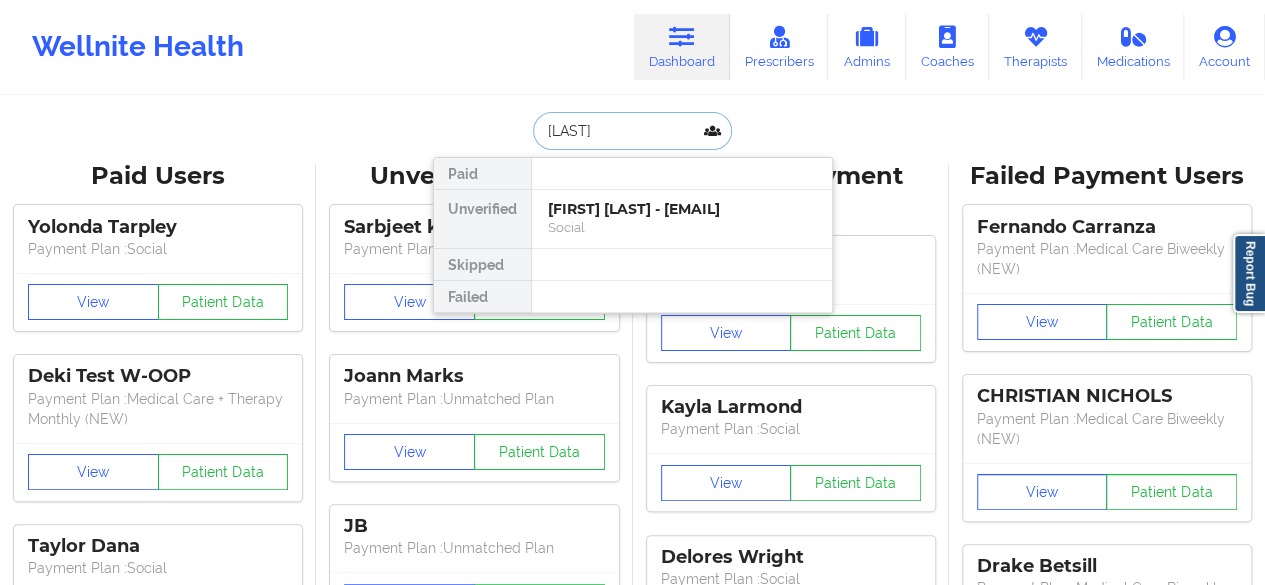 click on "[LAST]" at bounding box center (632, 131) 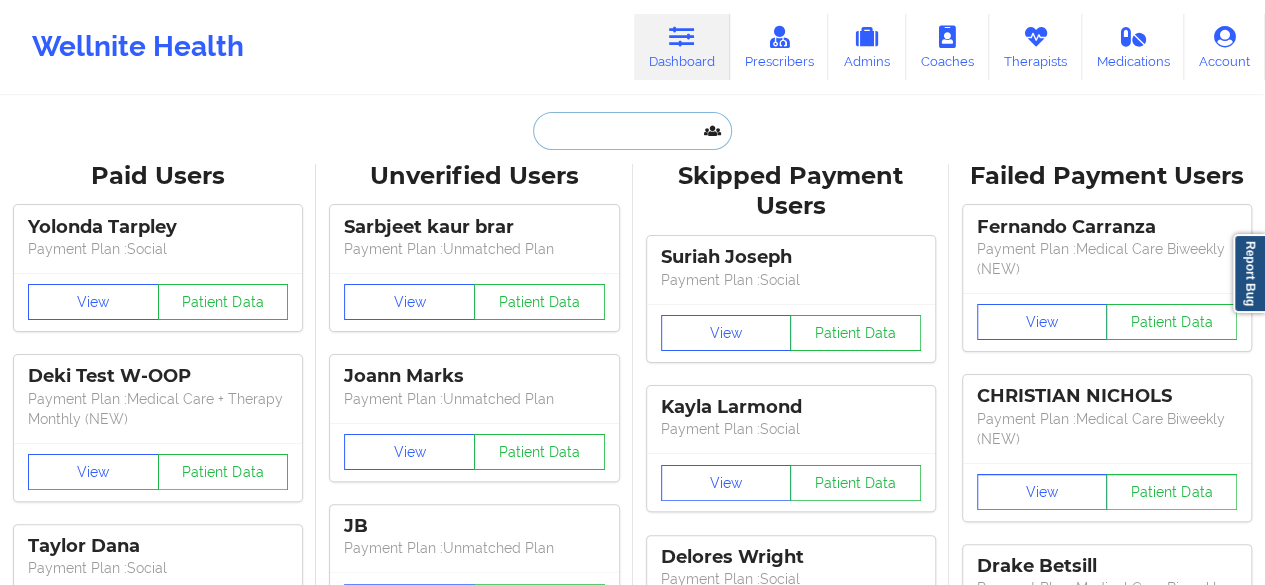 type 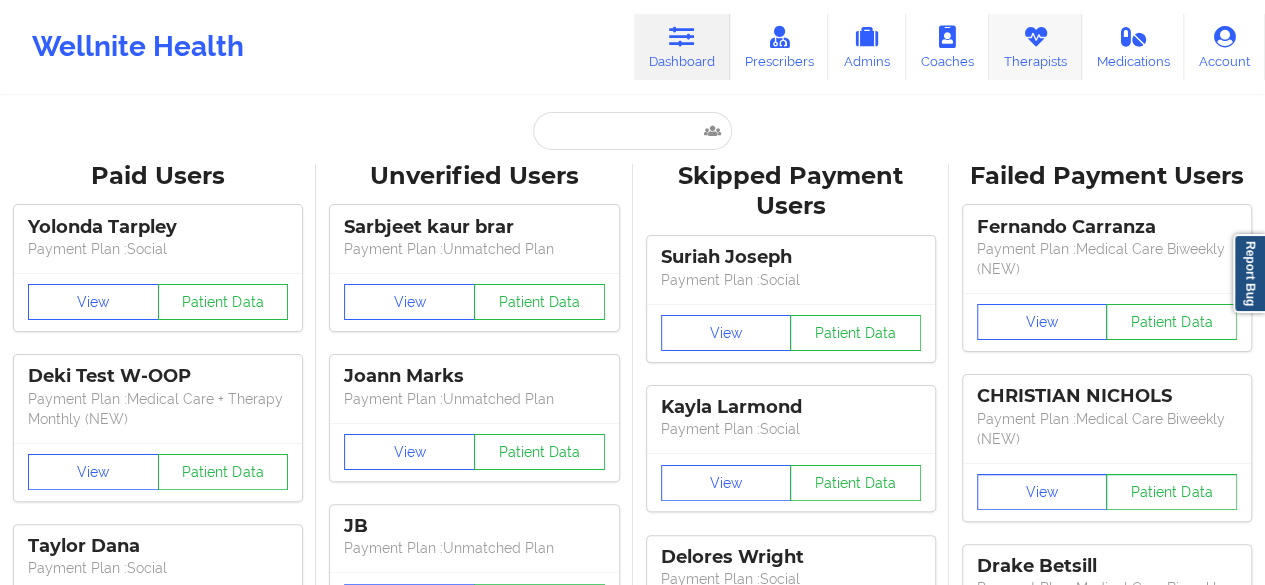 click on "Therapists" at bounding box center (1035, 47) 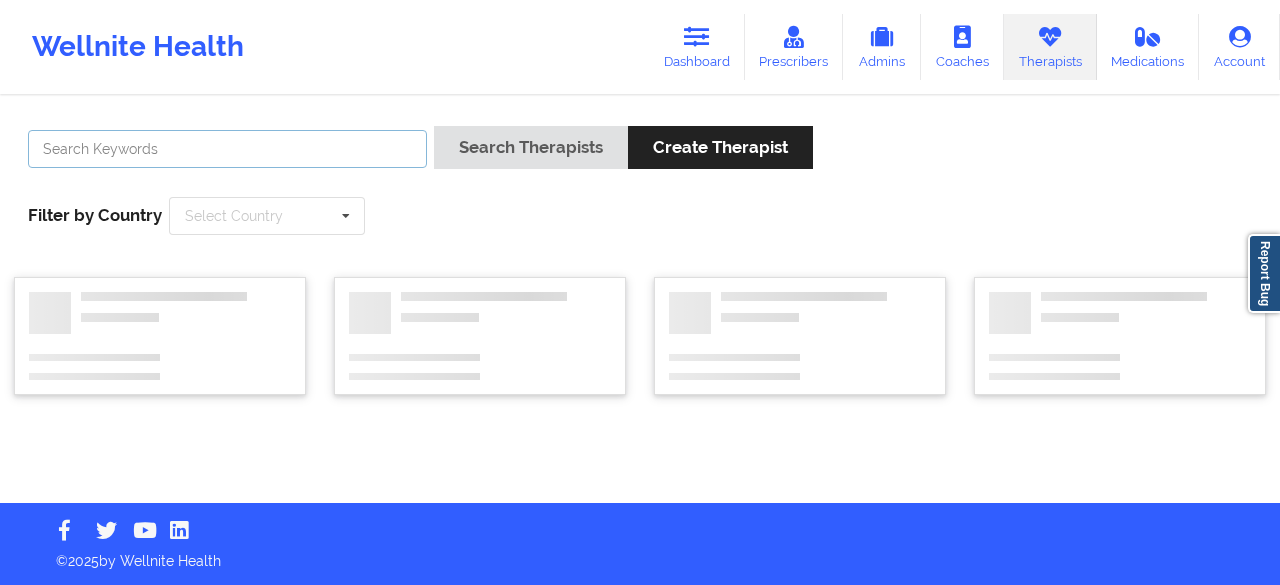 click at bounding box center (227, 149) 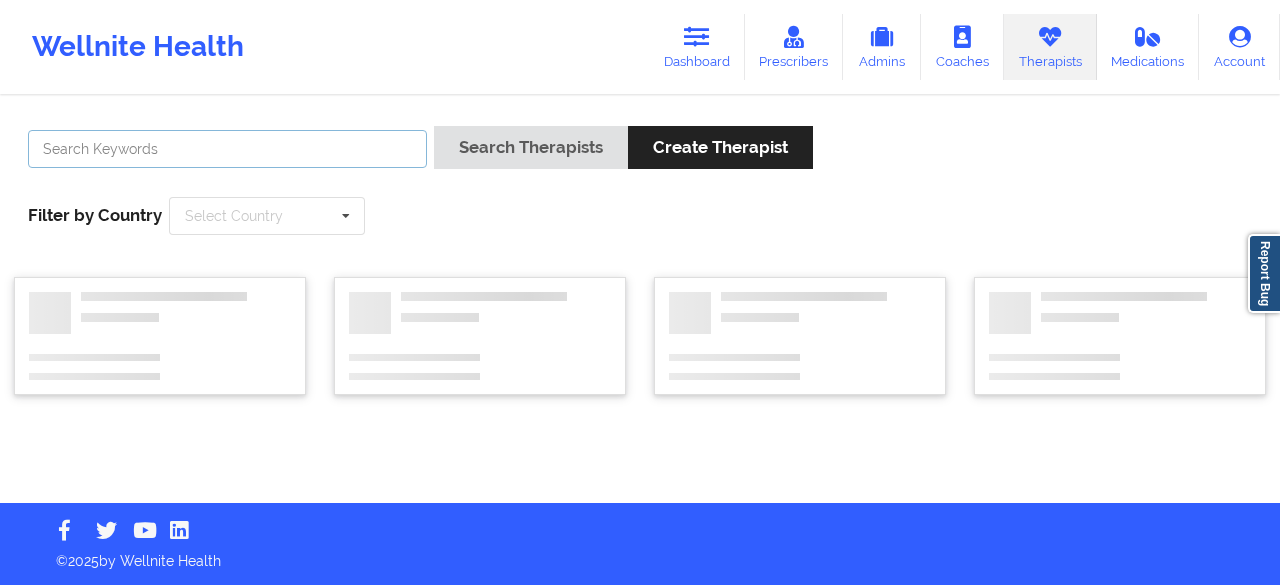 paste on "[FIRST] [LAST]" 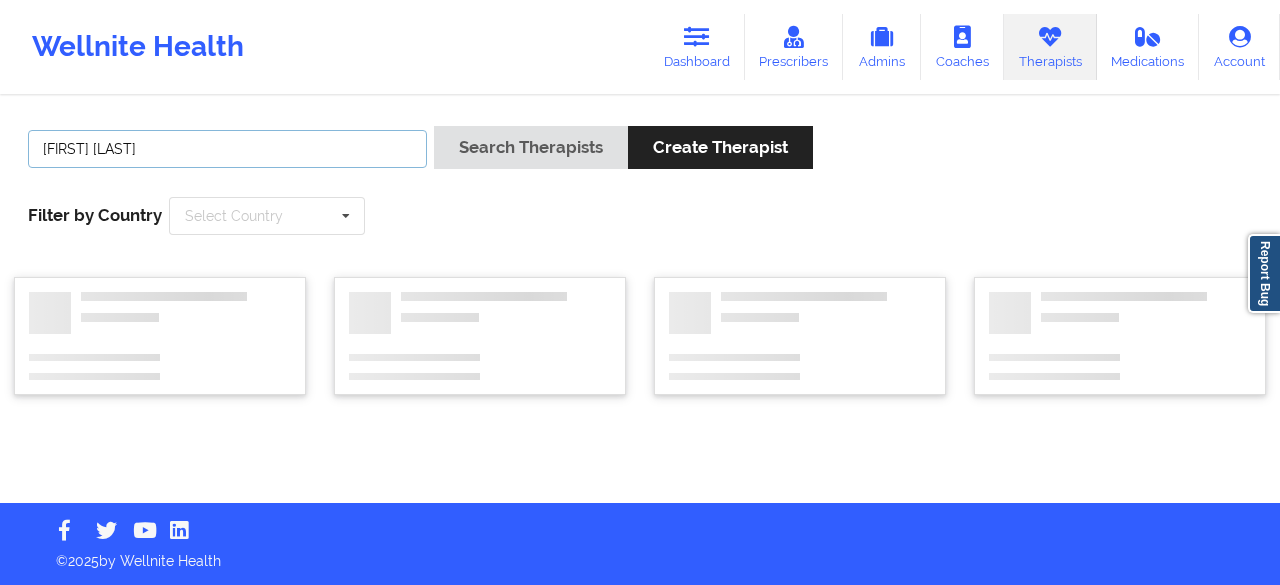 type on "[FIRST] [LAST]" 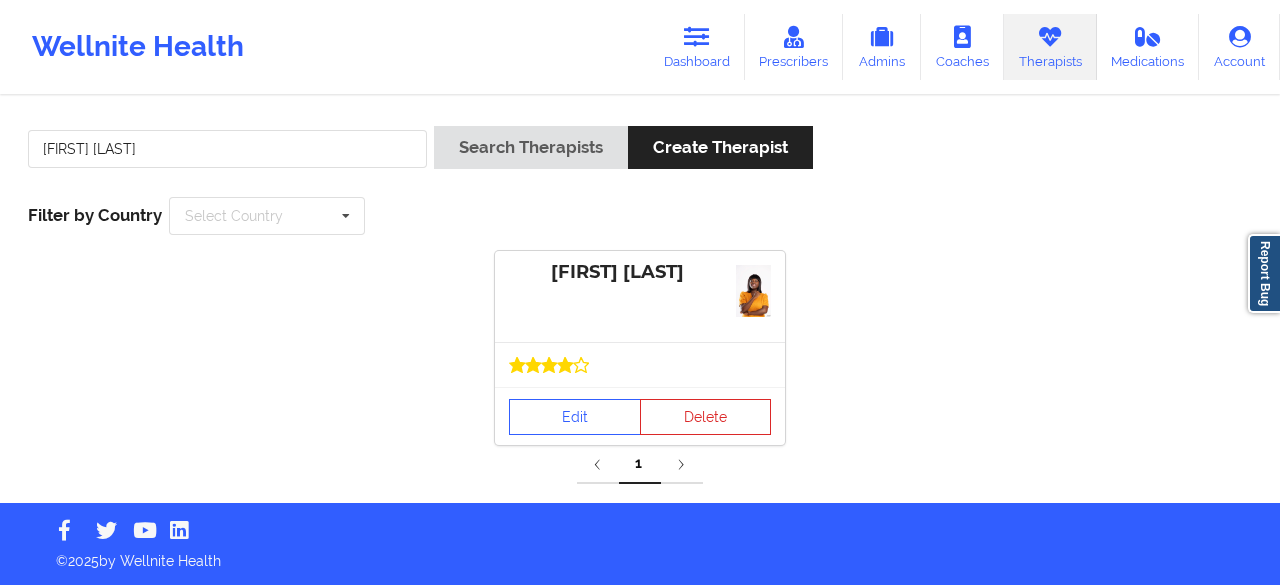 click at bounding box center [753, 291] 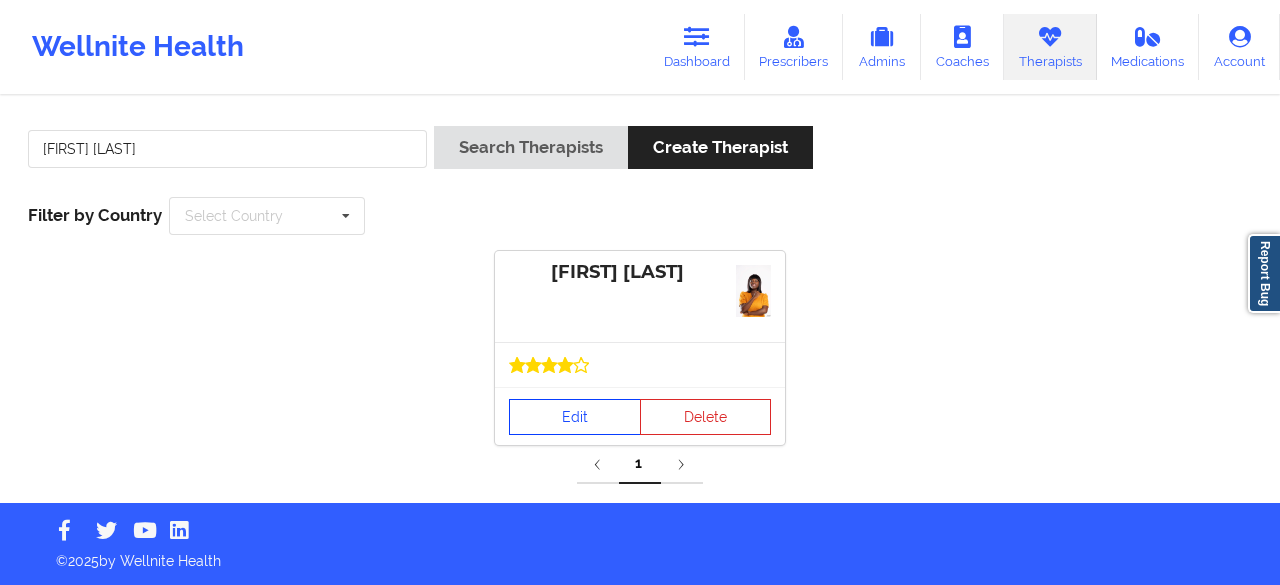 click on "Edit" at bounding box center (575, 417) 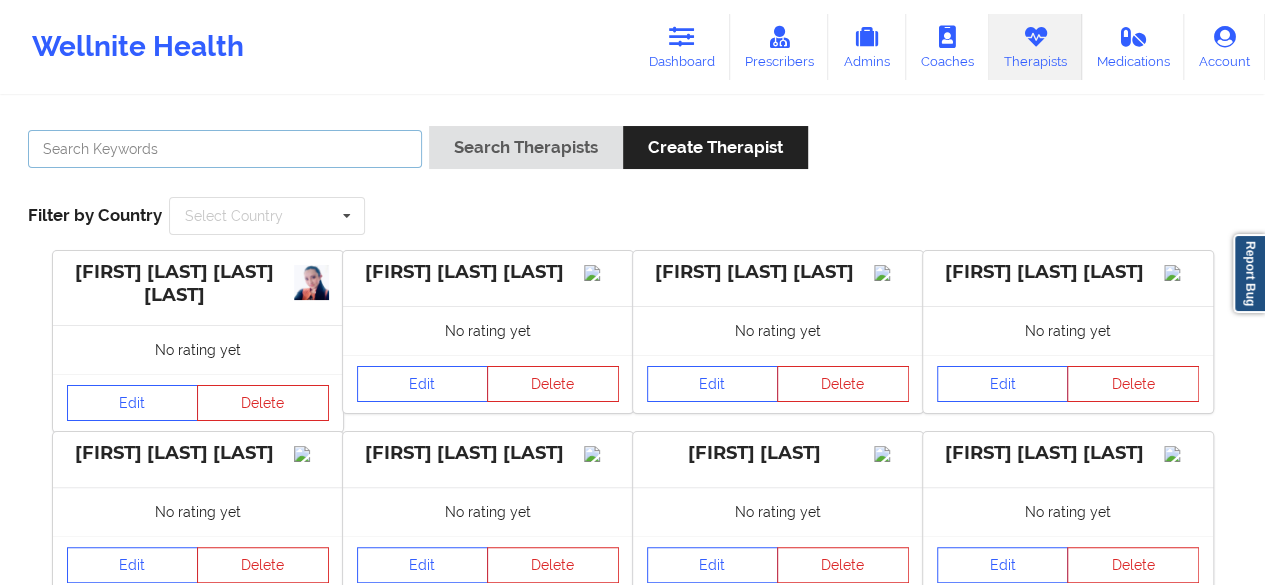 click at bounding box center (225, 149) 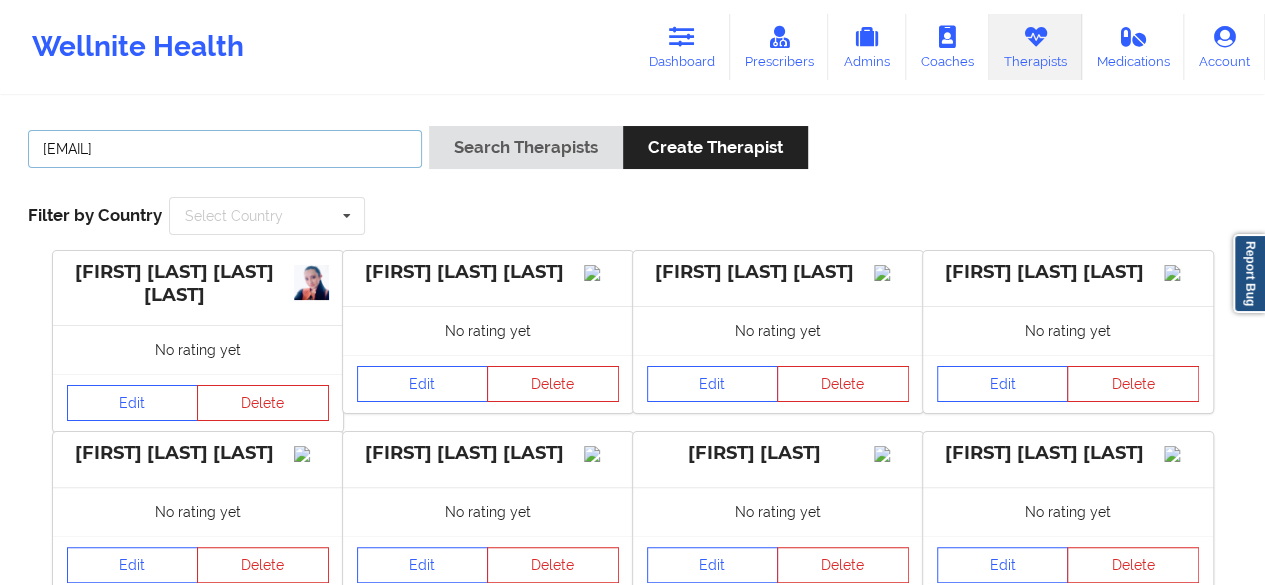 type on "[EMAIL]" 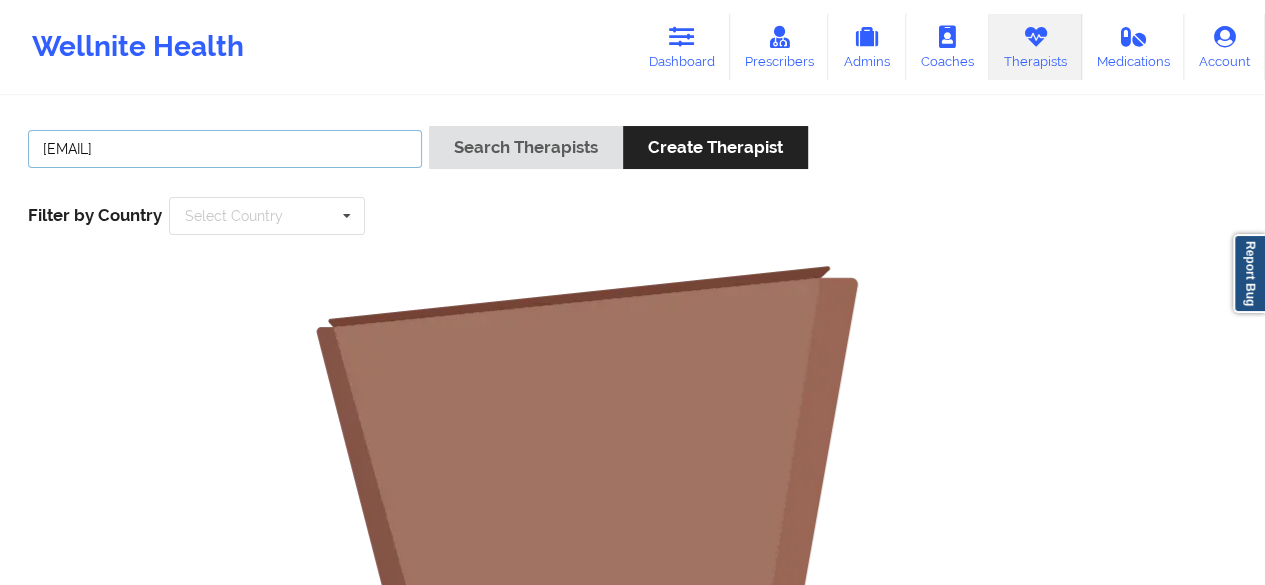 click on "[EMAIL]" at bounding box center (225, 149) 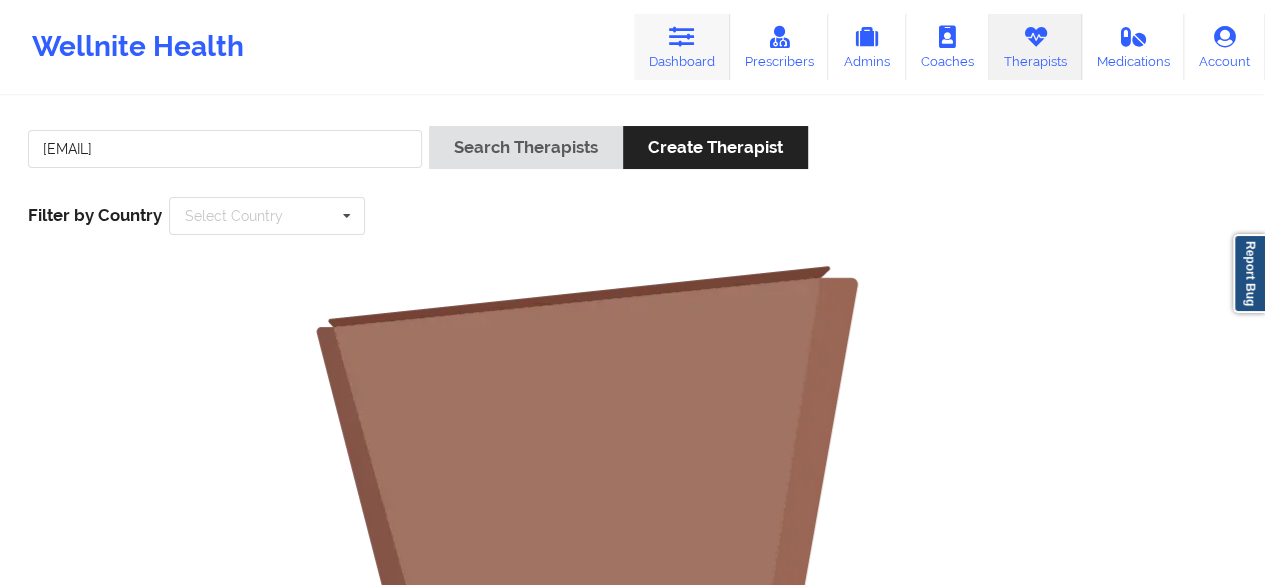 click at bounding box center [682, 37] 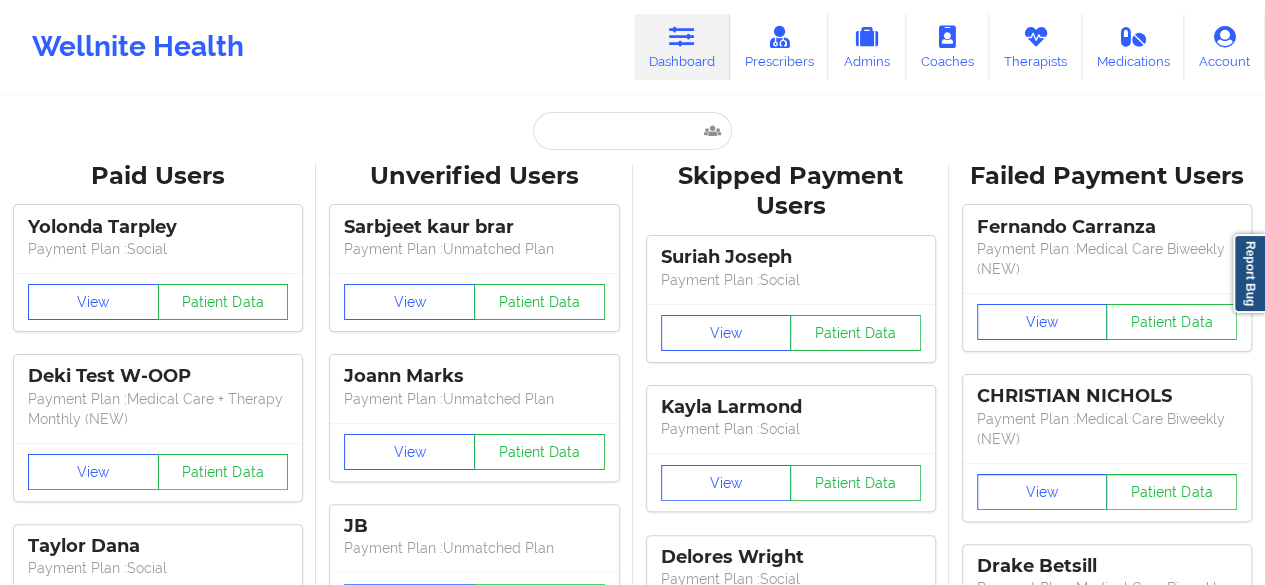 click at bounding box center (682, 37) 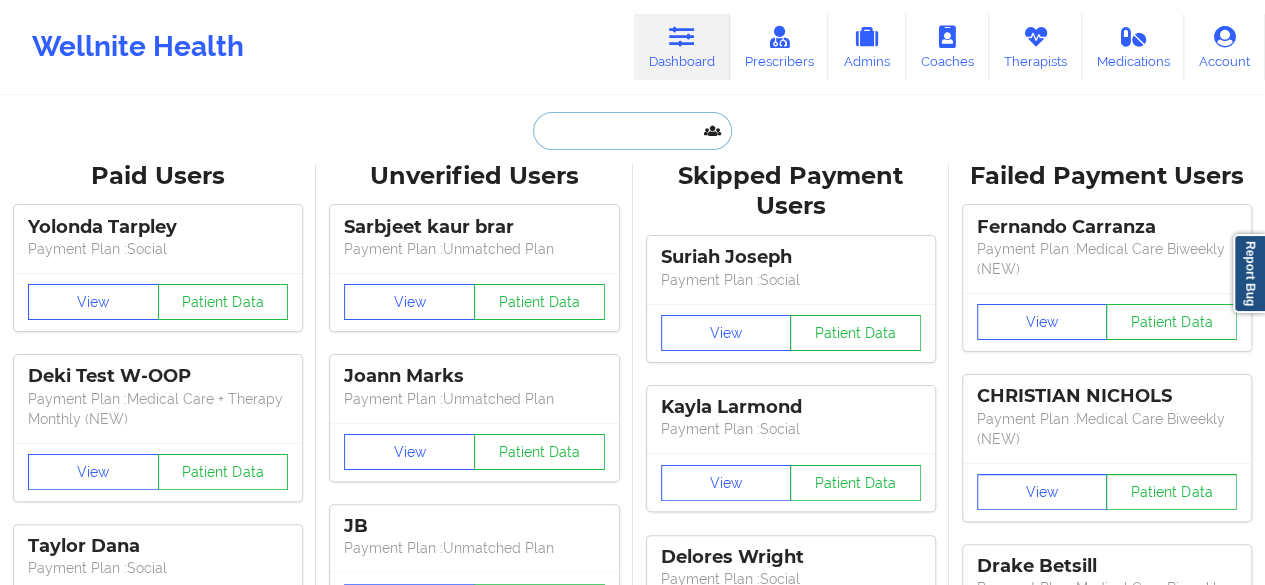 click at bounding box center (632, 131) 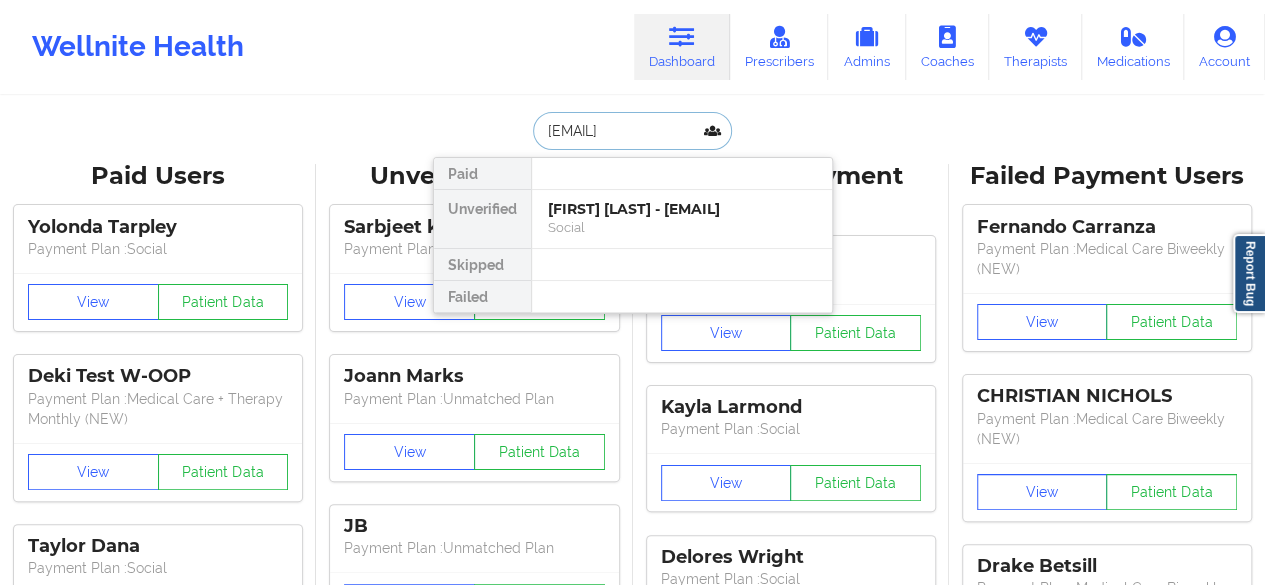 type on "[EMAIL]" 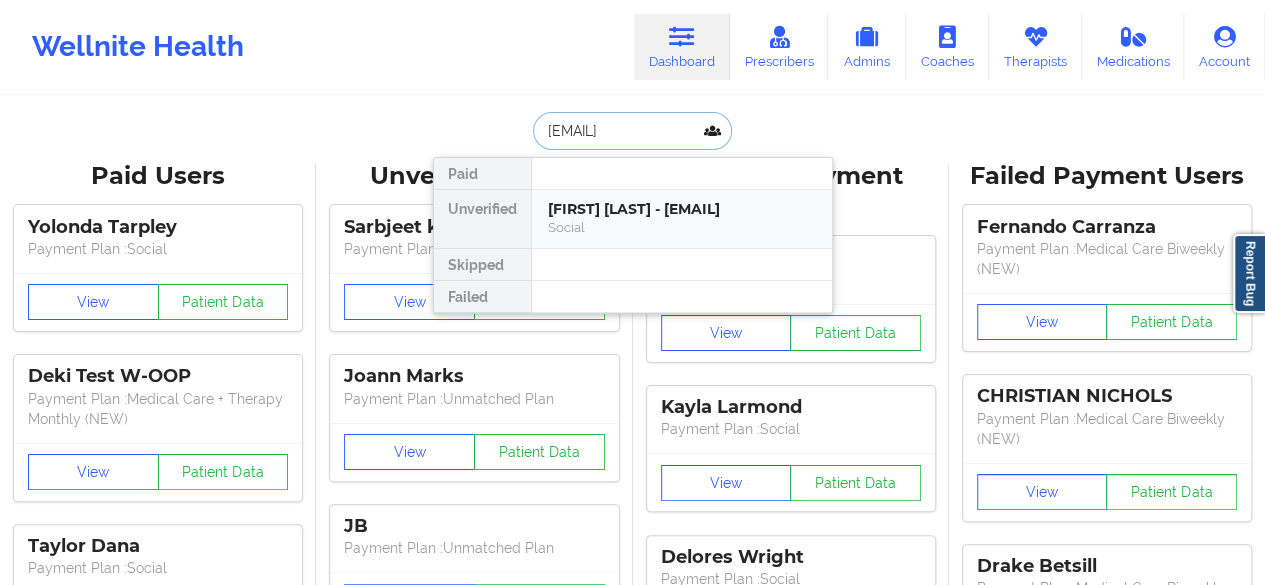 click on "[FIRST] [LAST]  - [EMAIL]" at bounding box center (682, 209) 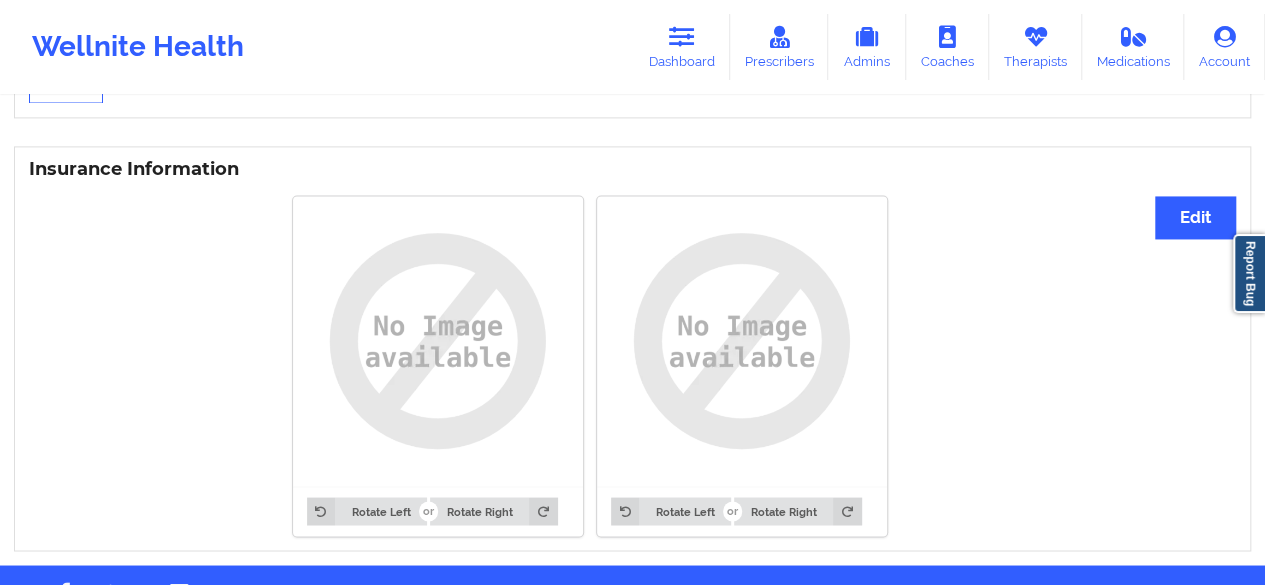 scroll, scrollTop: 1495, scrollLeft: 0, axis: vertical 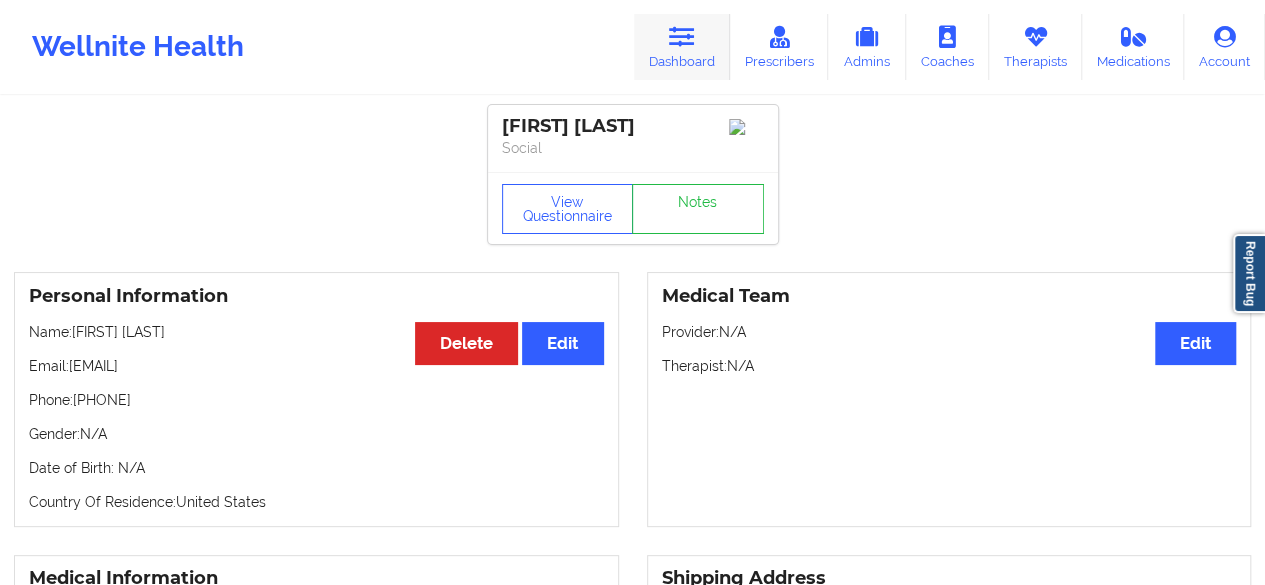 click on "Dashboard" at bounding box center (682, 47) 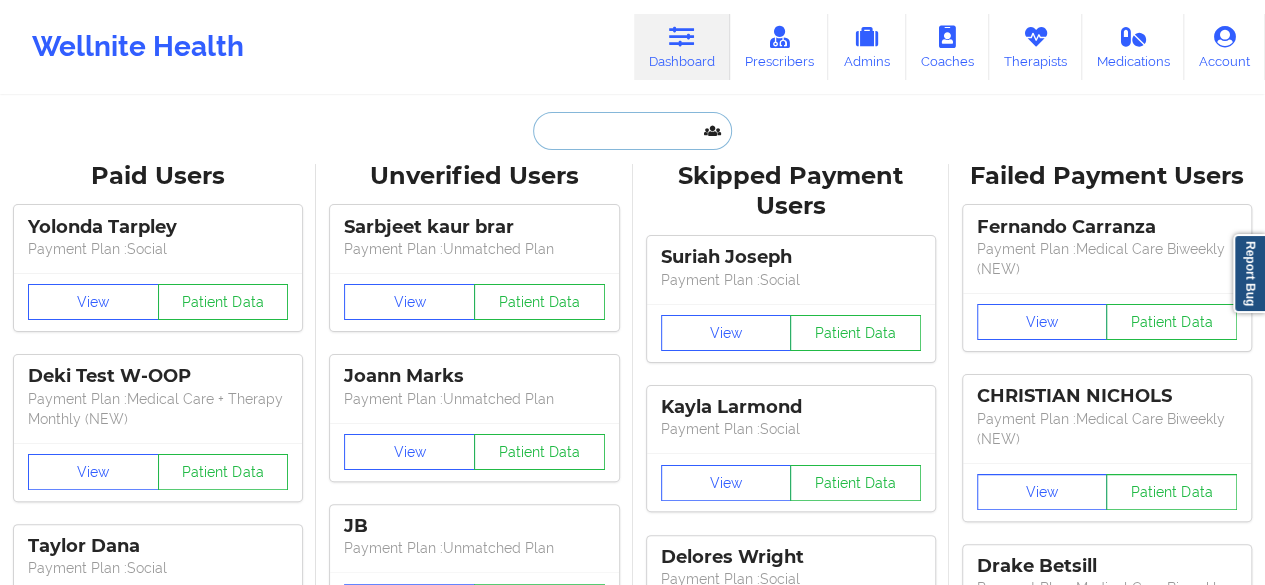 click at bounding box center [632, 131] 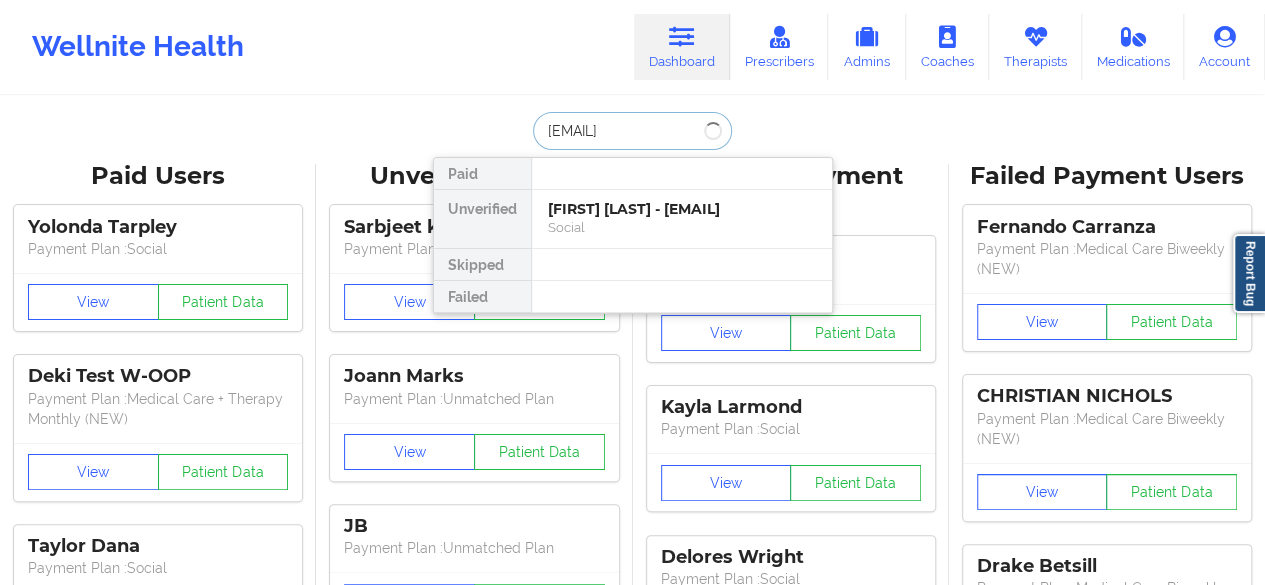 scroll, scrollTop: 0, scrollLeft: 23, axis: horizontal 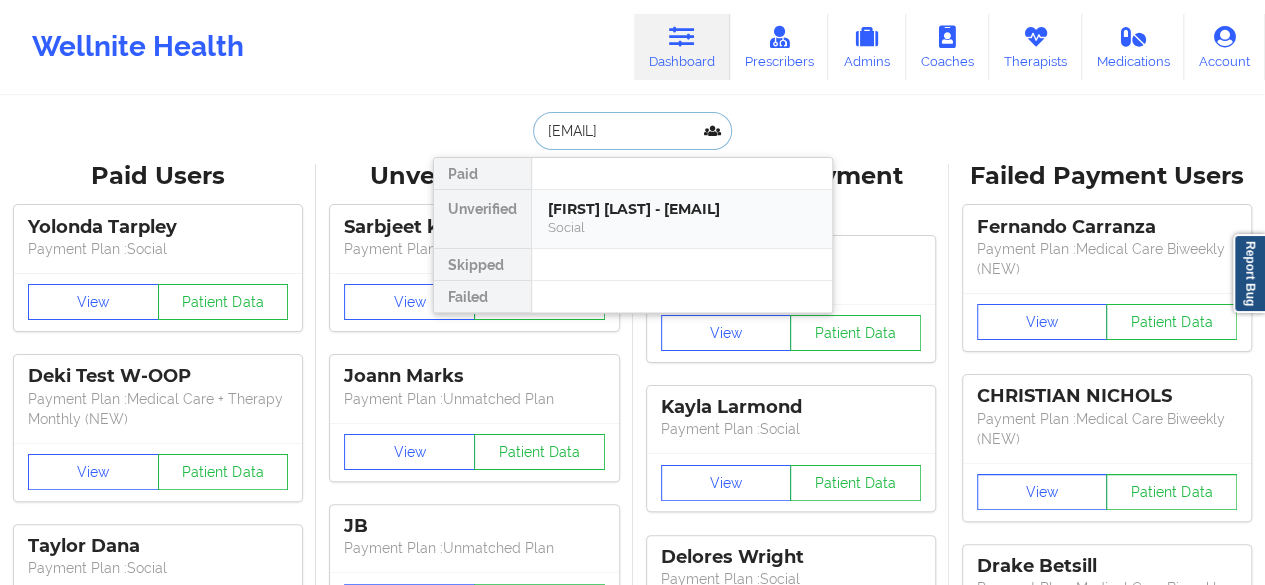 click on "[FIRST] [LAST] - [EMAIL]" at bounding box center (682, 209) 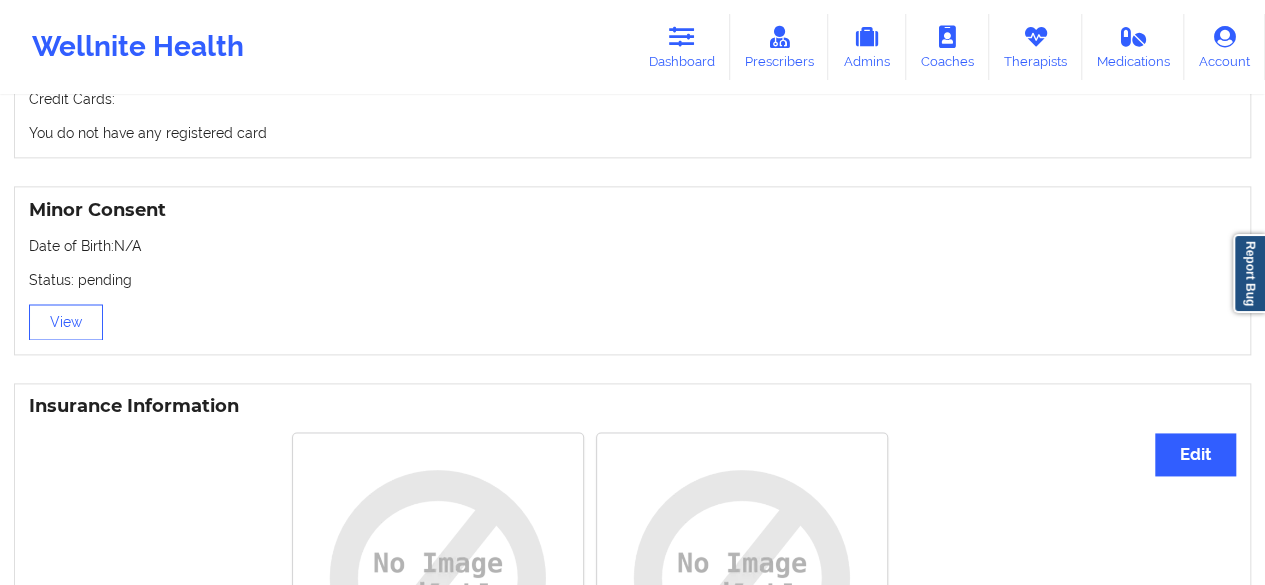 scroll, scrollTop: 1201, scrollLeft: 0, axis: vertical 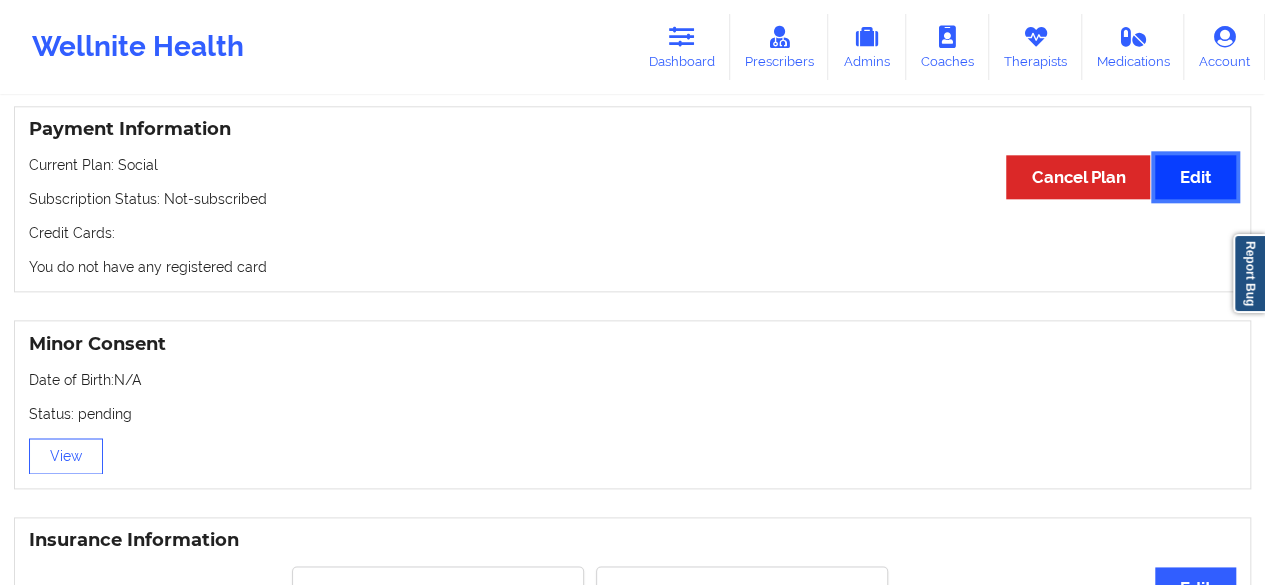 click on "Edit" at bounding box center (1195, 176) 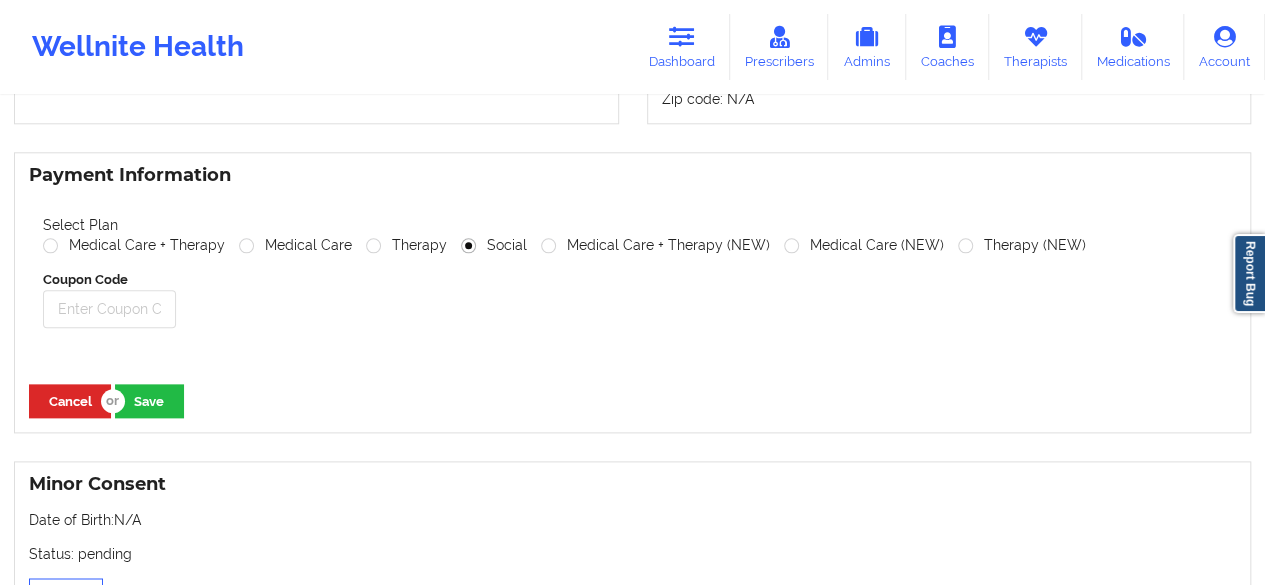scroll, scrollTop: 1029, scrollLeft: 0, axis: vertical 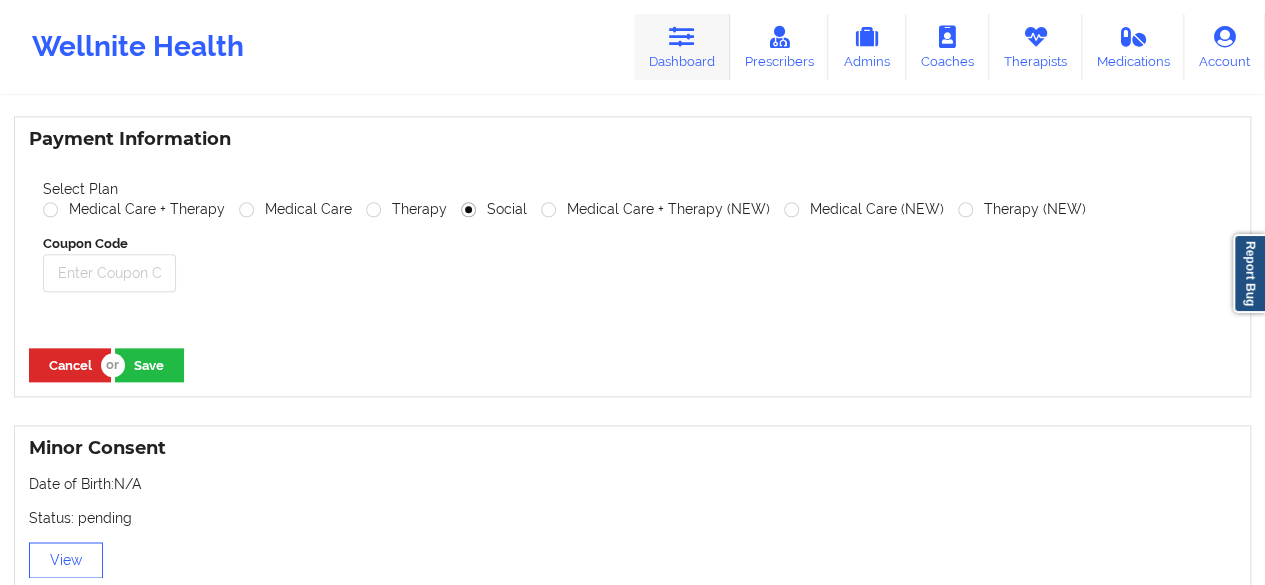 click at bounding box center (682, 37) 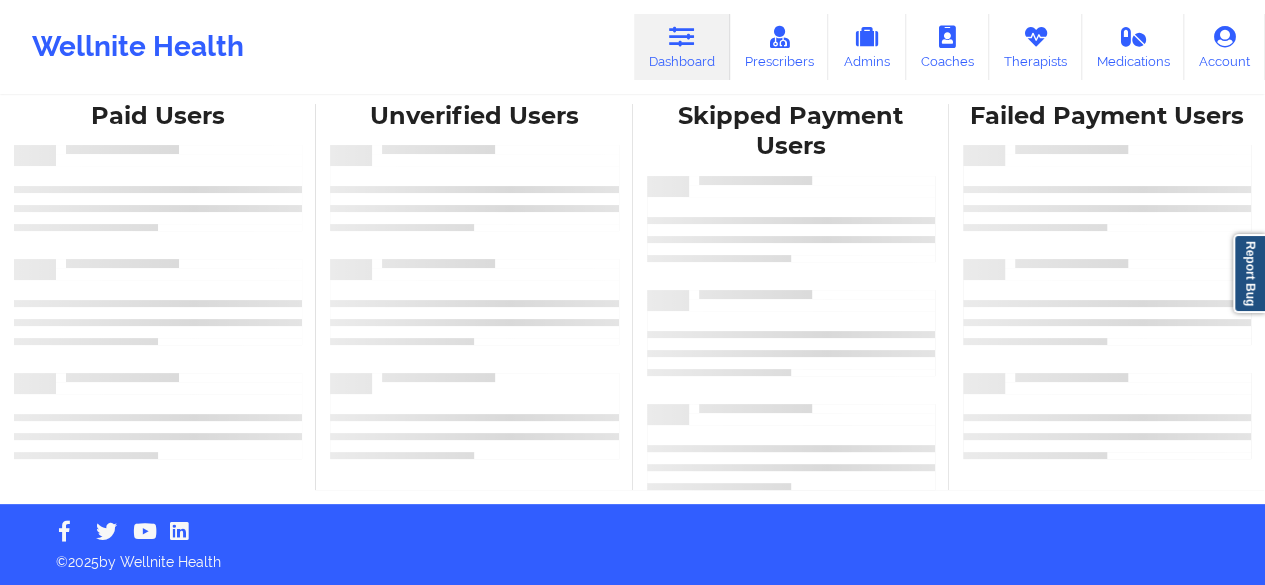 scroll, scrollTop: 1052, scrollLeft: 0, axis: vertical 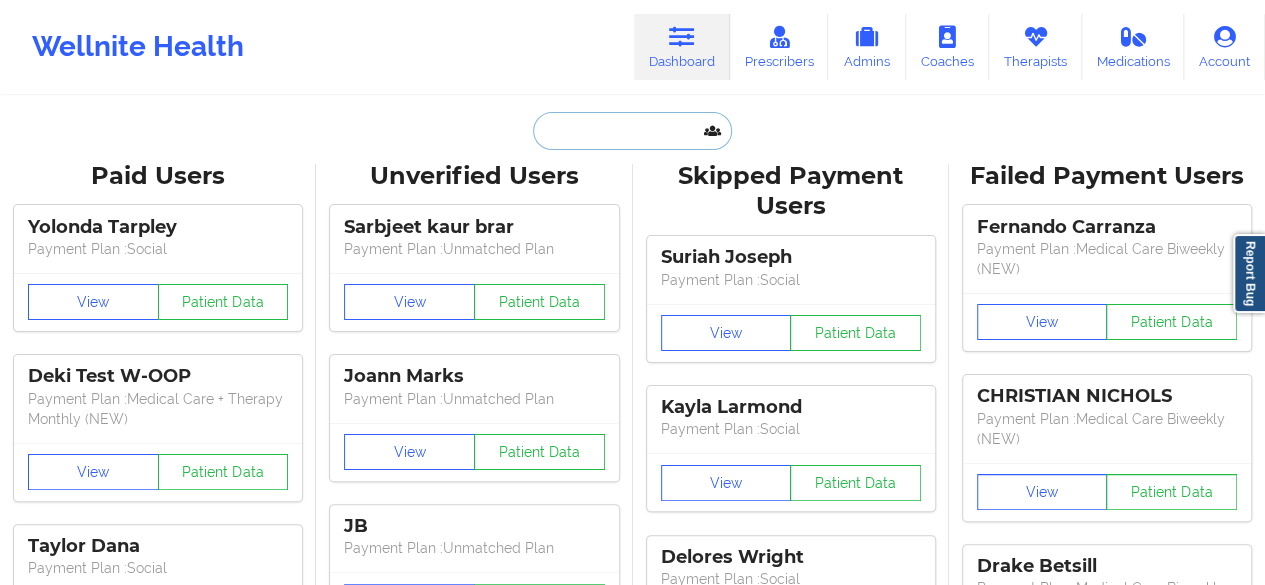 click at bounding box center (632, 131) 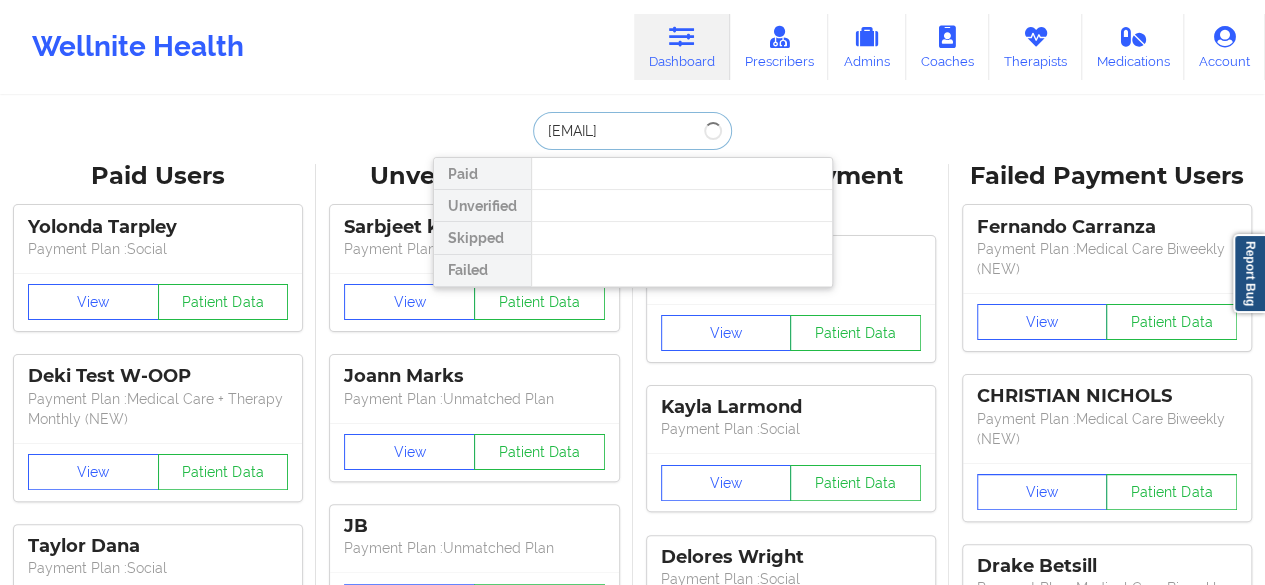 type on "[EMAIL]" 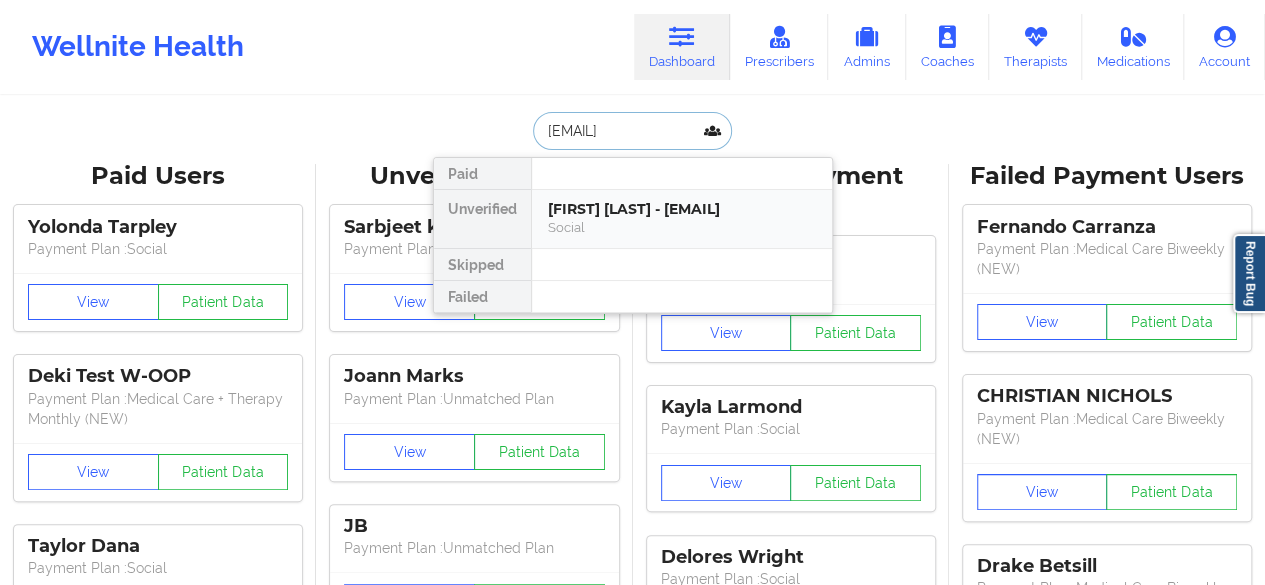 click on "[FIRST] [LAST] - [EMAIL]" at bounding box center (682, 209) 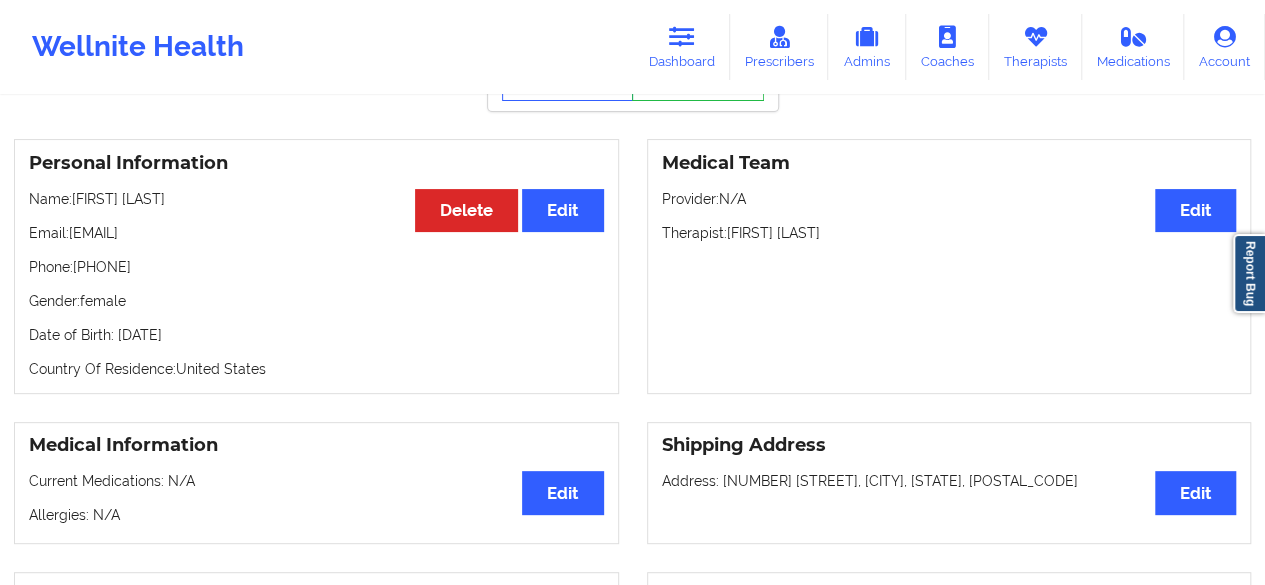 scroll, scrollTop: 0, scrollLeft: 0, axis: both 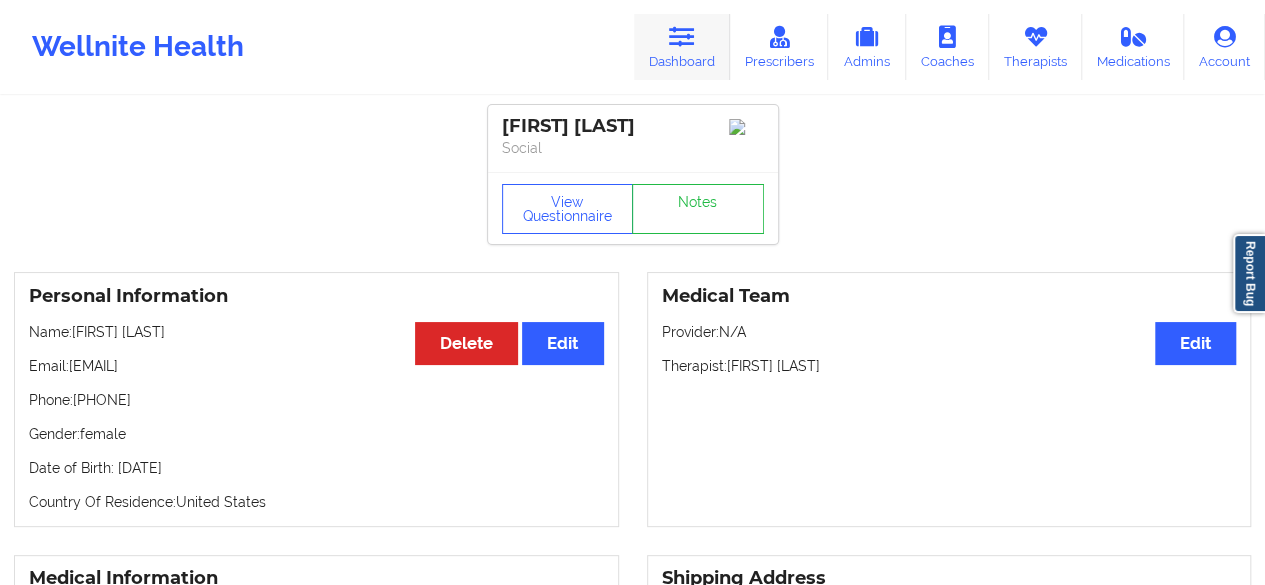click on "Dashboard" at bounding box center [682, 47] 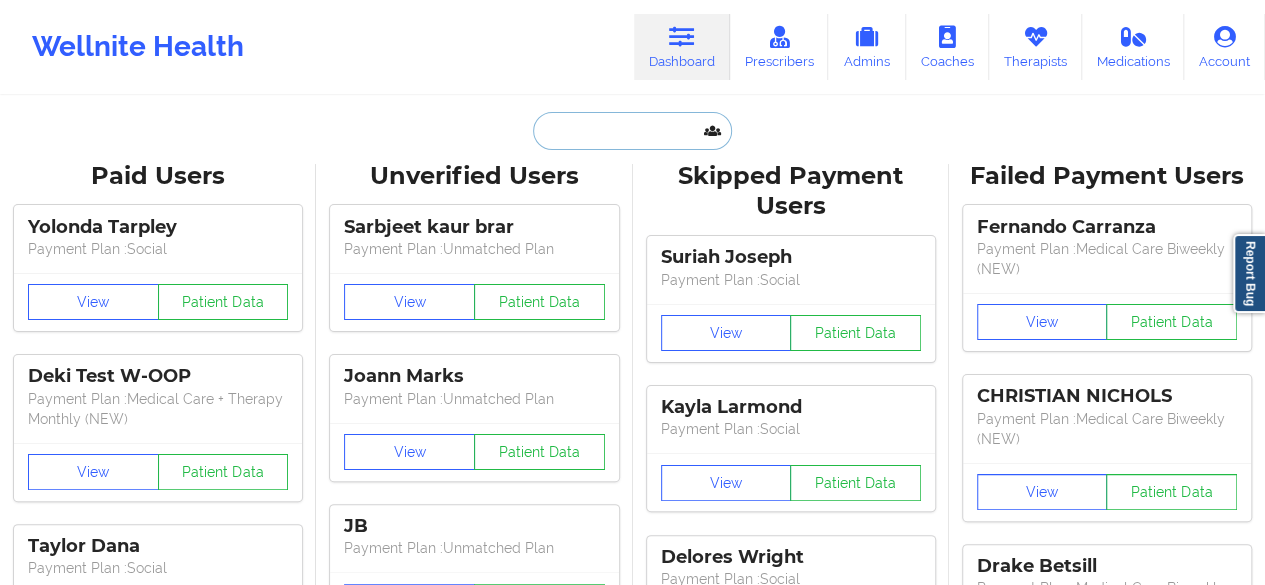 click at bounding box center [632, 131] 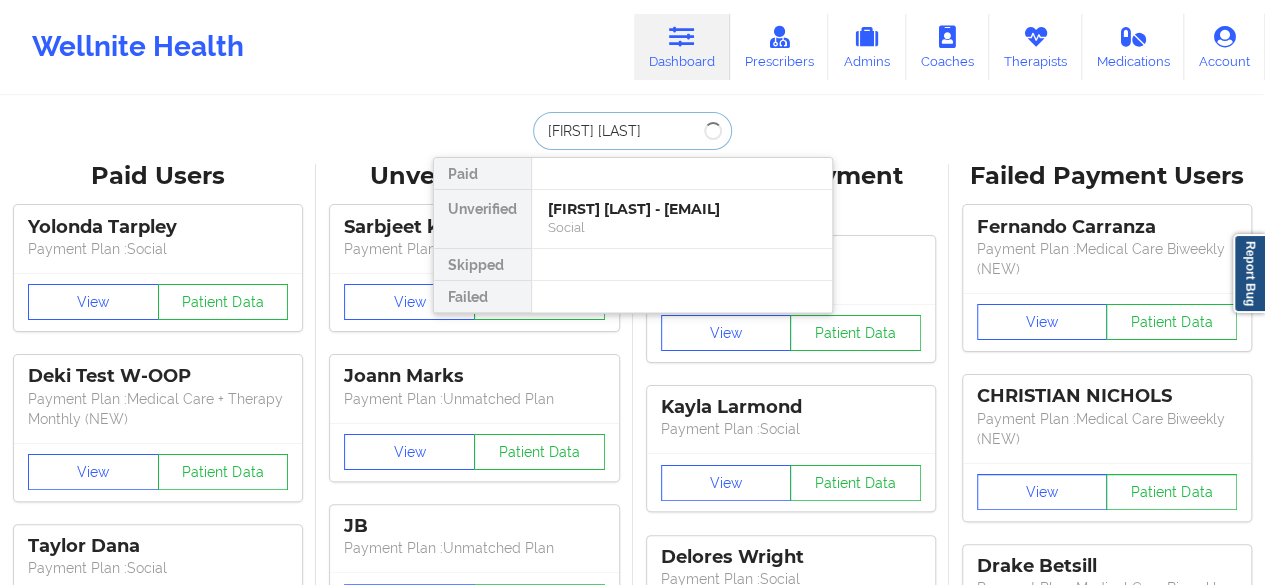 type on "RILEY TUNKS" 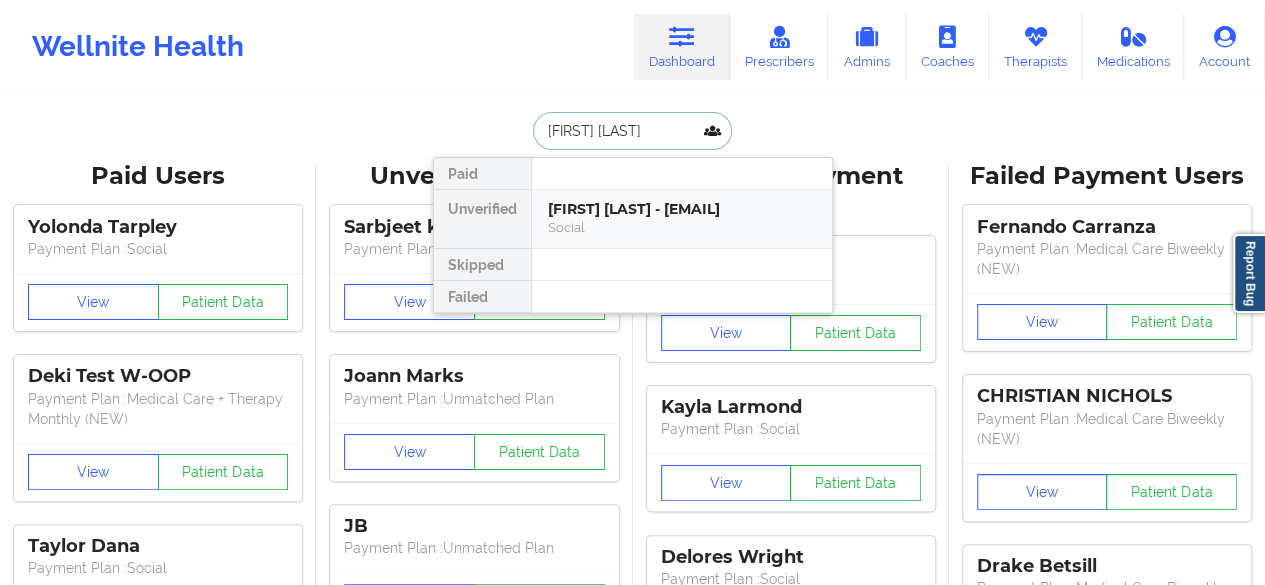 click on "Social" at bounding box center (682, 227) 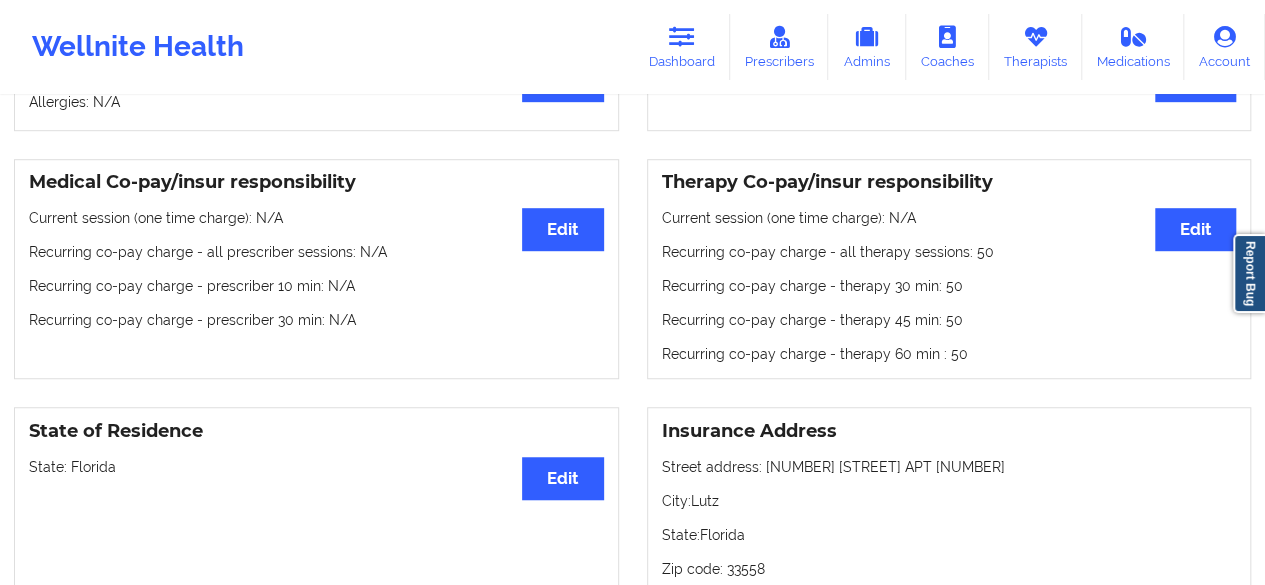 scroll, scrollTop: 569, scrollLeft: 0, axis: vertical 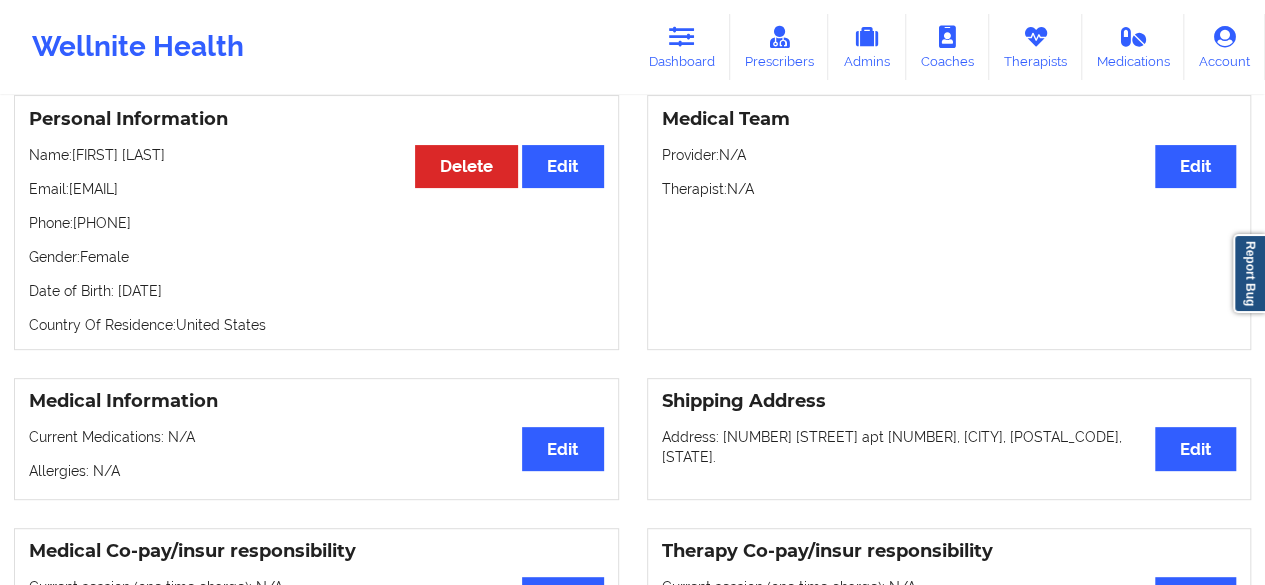 click on "Phone:  +12076806674" at bounding box center [316, 223] 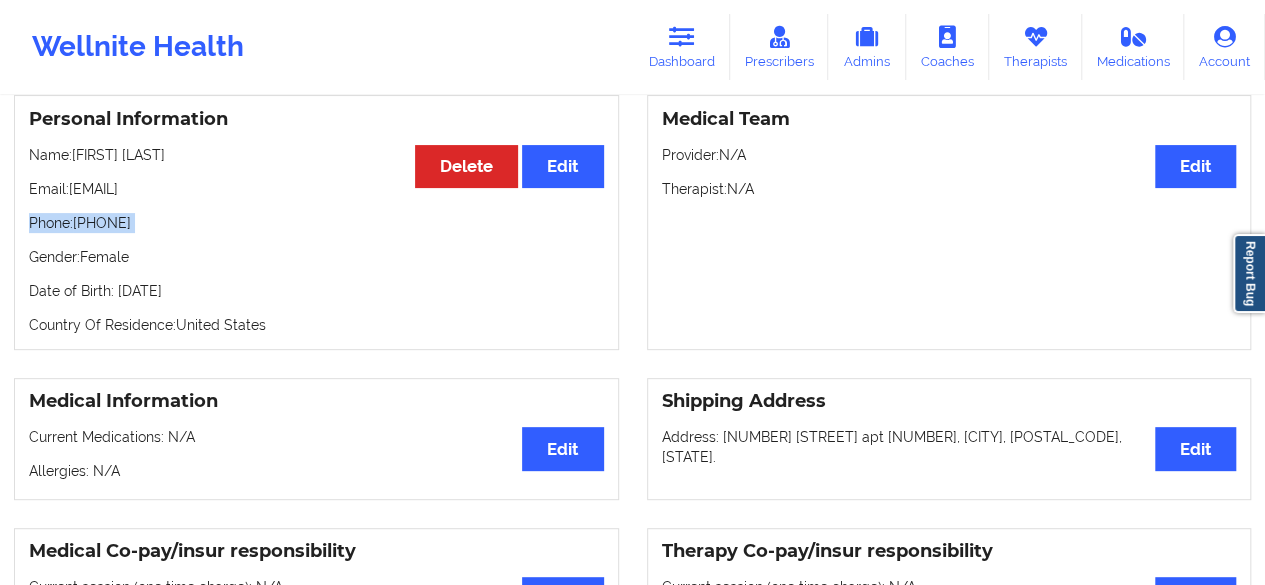 click on "Phone:  +12076806674" at bounding box center [316, 223] 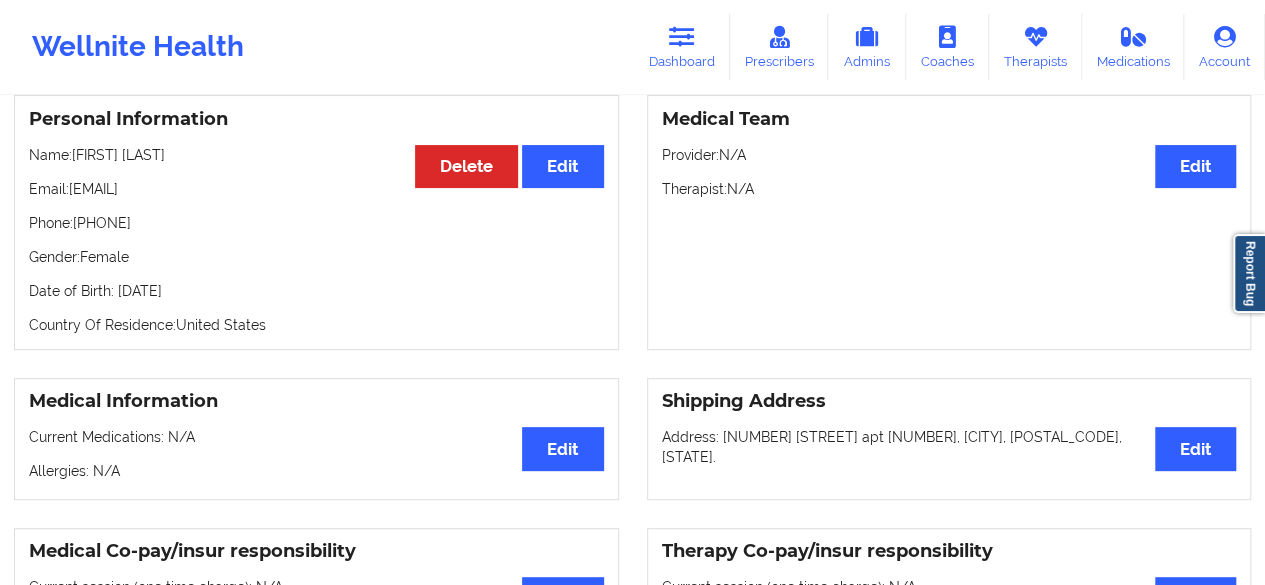 drag, startPoint x: 76, startPoint y: 229, endPoint x: 196, endPoint y: 220, distance: 120.33703 